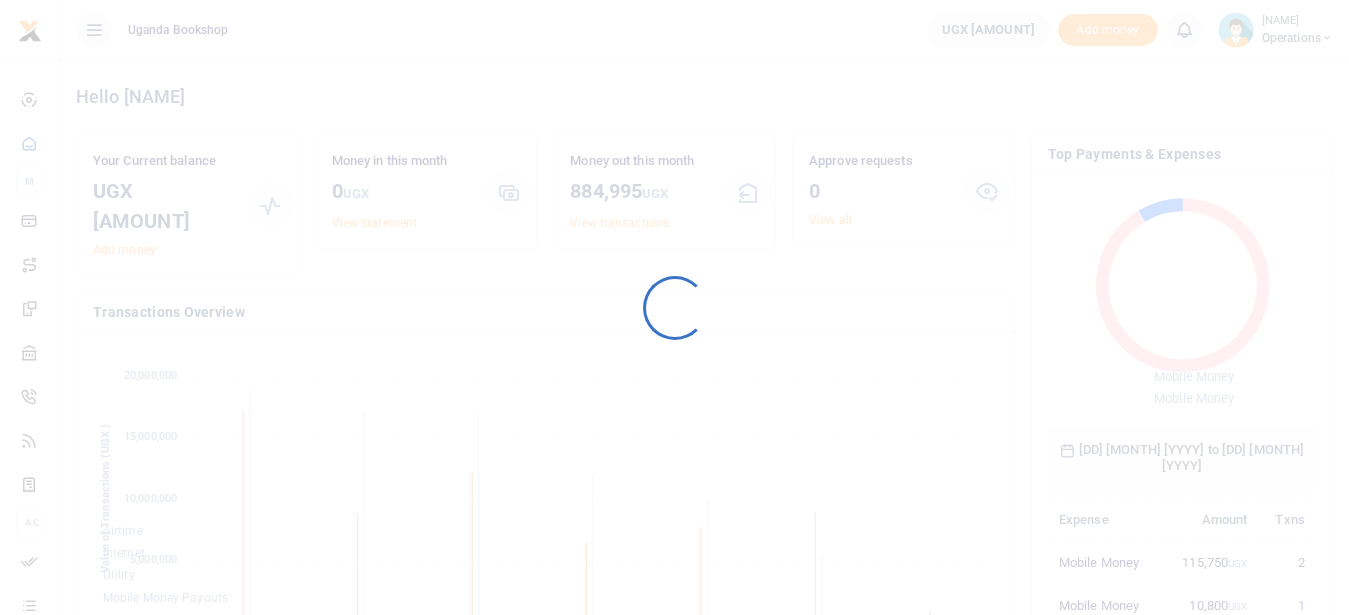 scroll, scrollTop: 0, scrollLeft: 0, axis: both 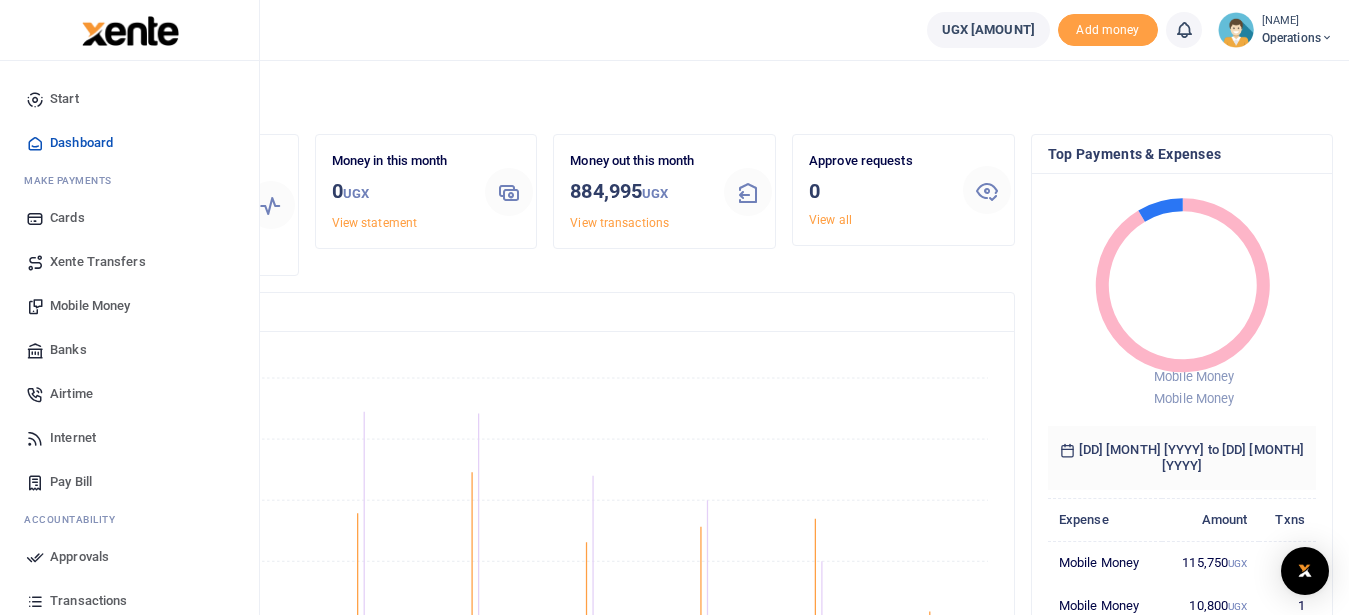 click on "Mobile Money" at bounding box center [90, 306] 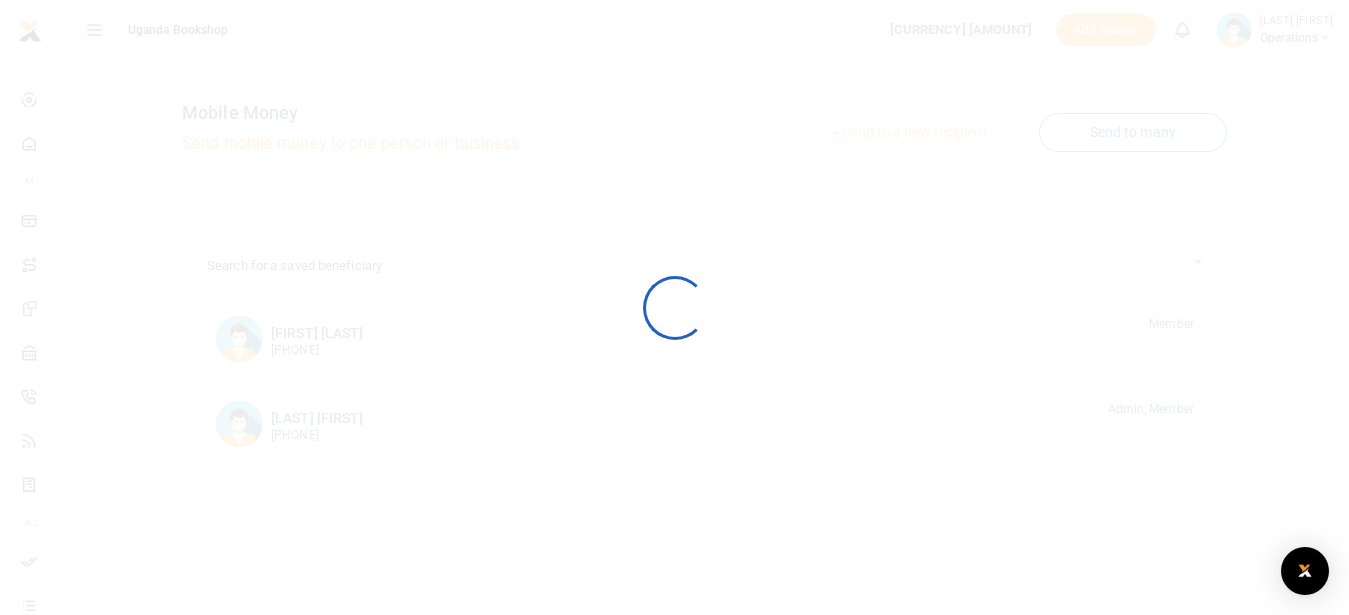 scroll, scrollTop: 0, scrollLeft: 0, axis: both 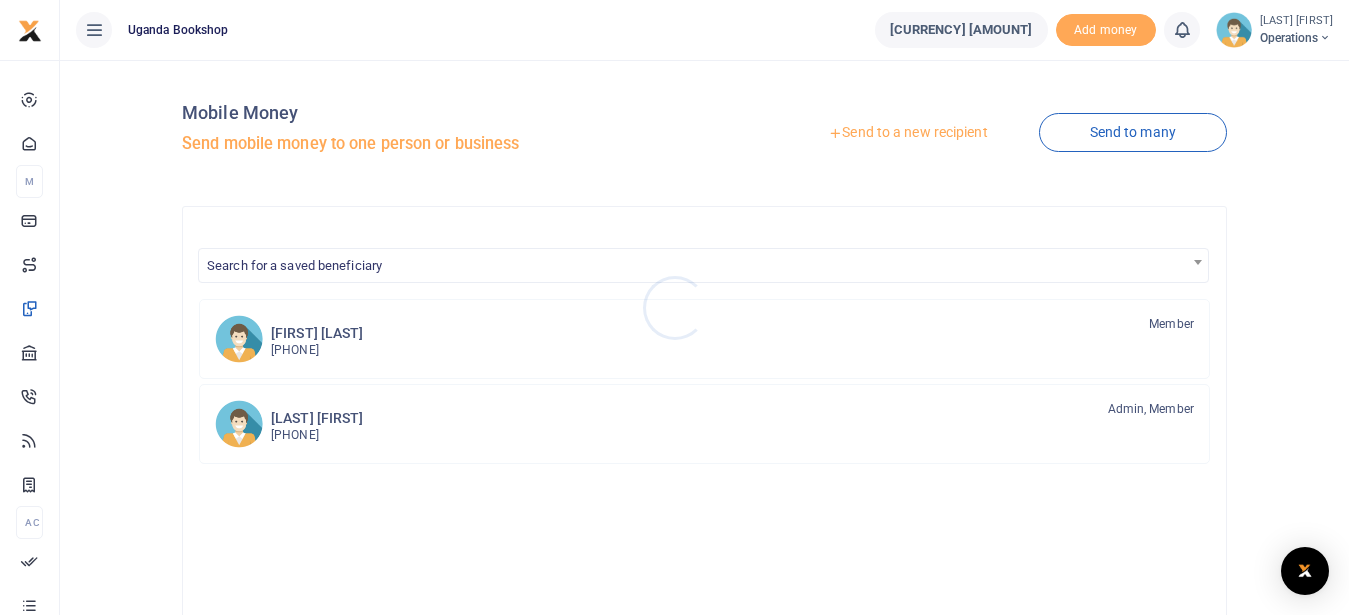 click at bounding box center (674, 307) 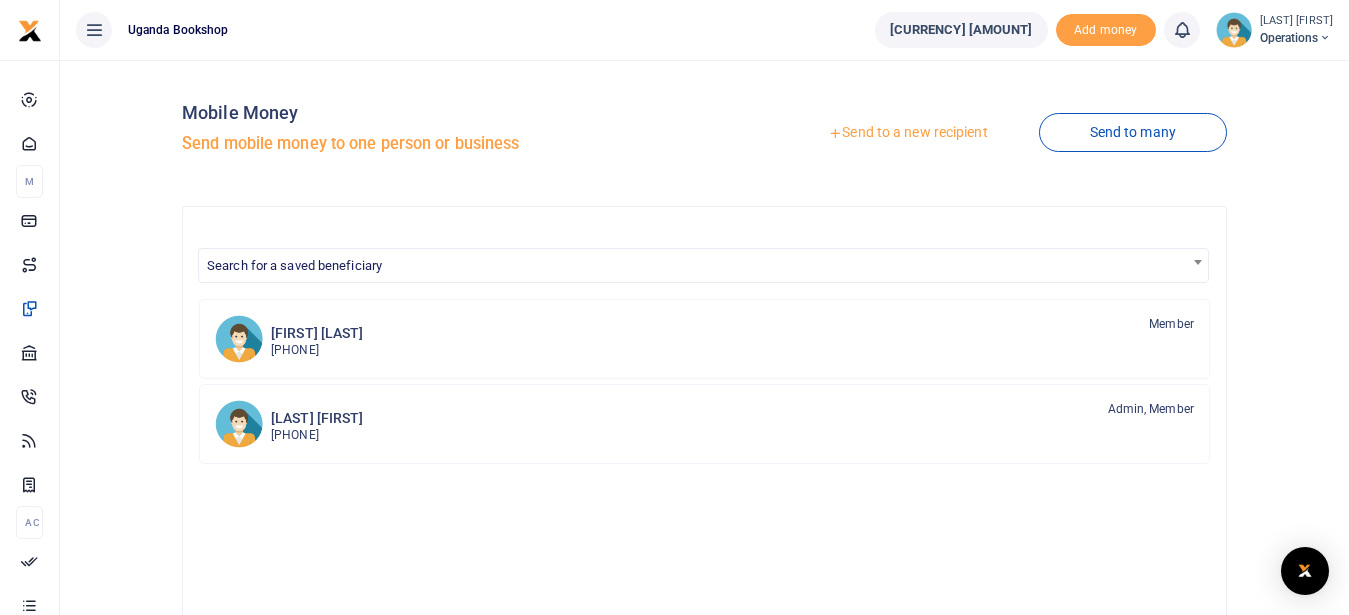 click on "Send to a new recipient" at bounding box center (907, 133) 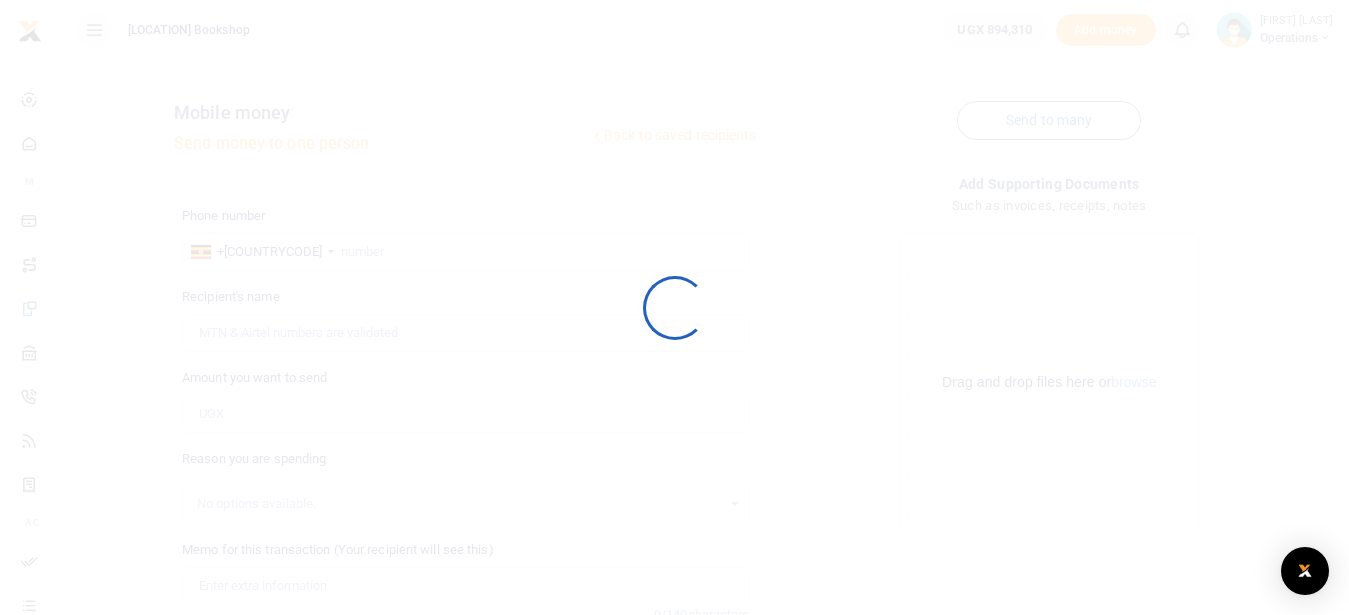 scroll, scrollTop: 0, scrollLeft: 0, axis: both 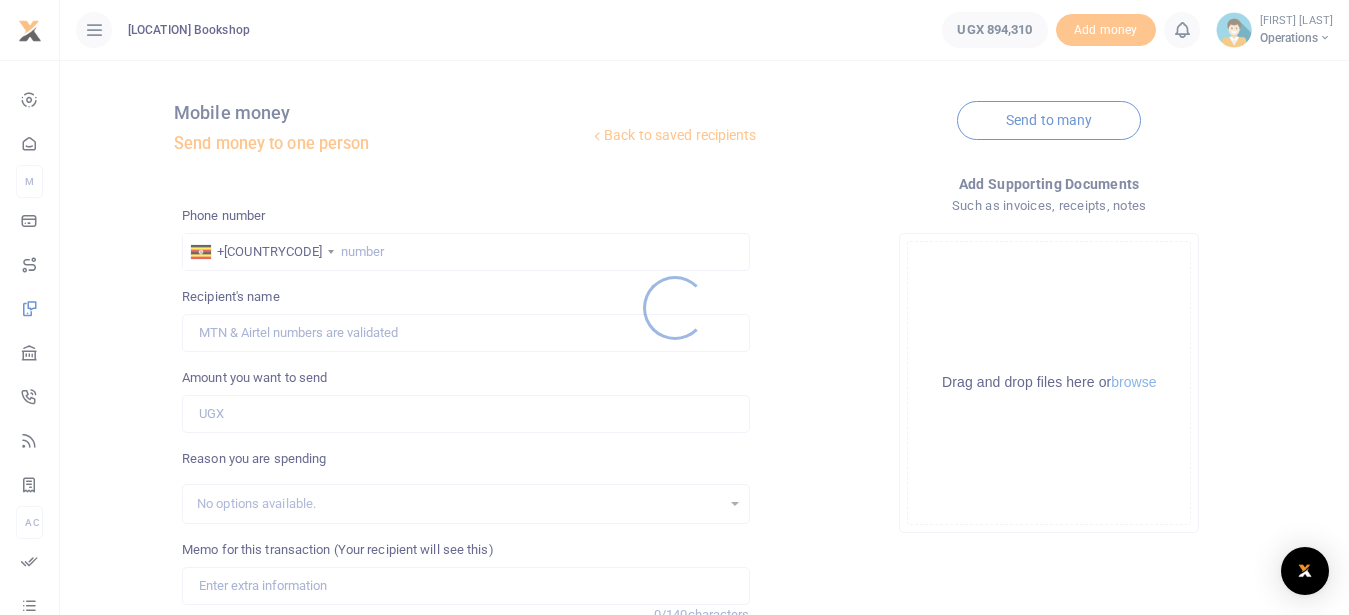 click at bounding box center (674, 307) 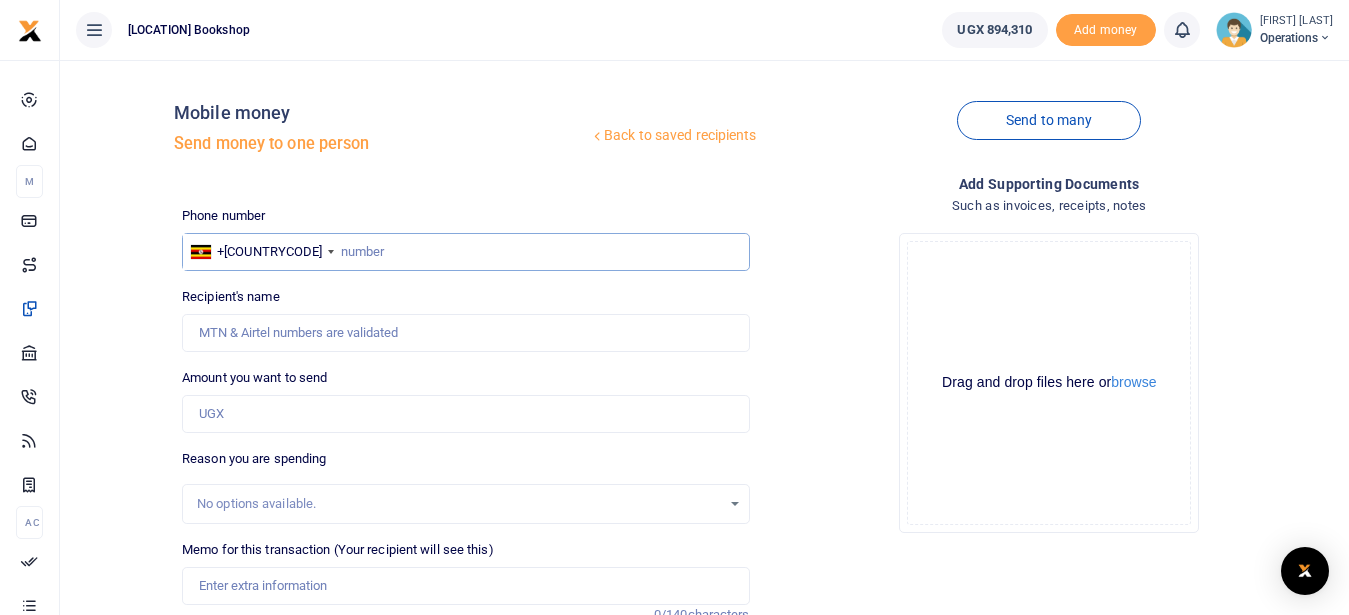 click at bounding box center (465, 252) 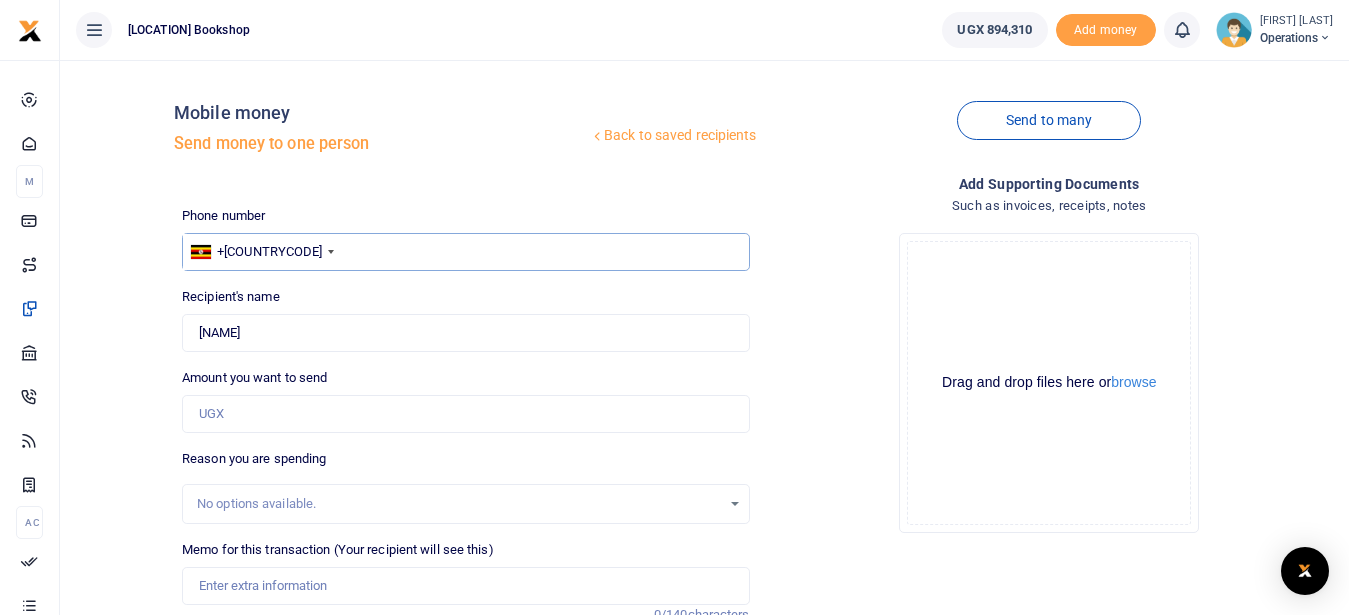 type on "768558613" 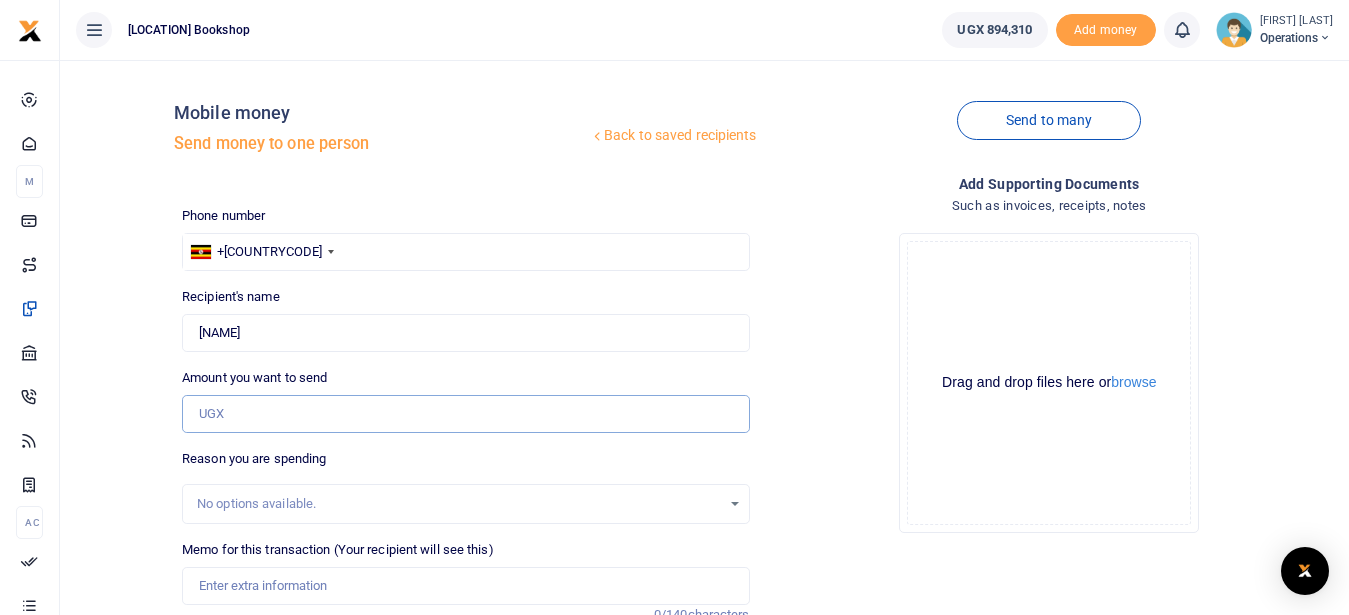 click on "Amount you want to send" at bounding box center [465, 414] 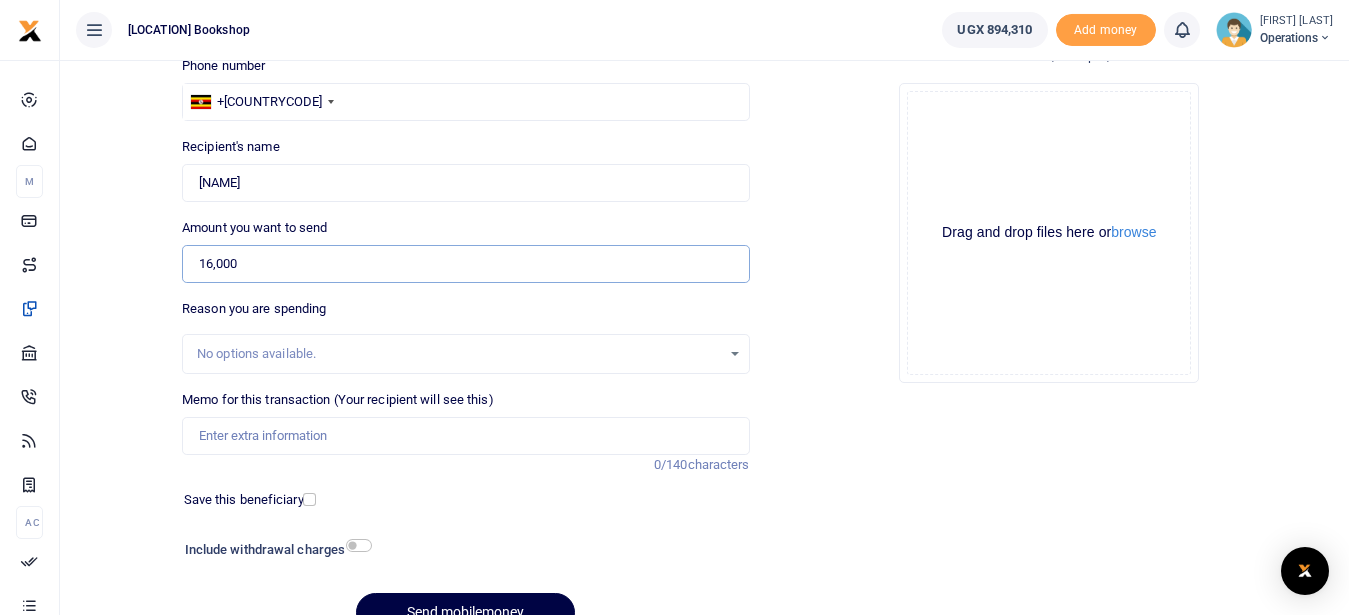 scroll, scrollTop: 195, scrollLeft: 0, axis: vertical 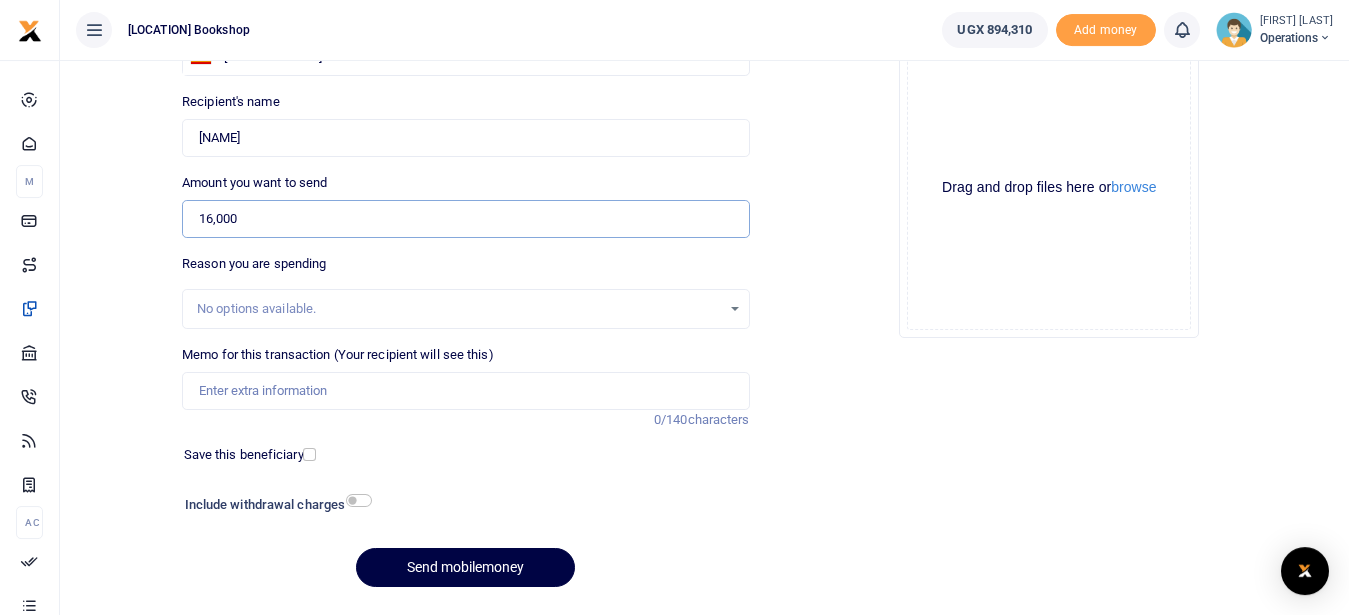 type on "16,000" 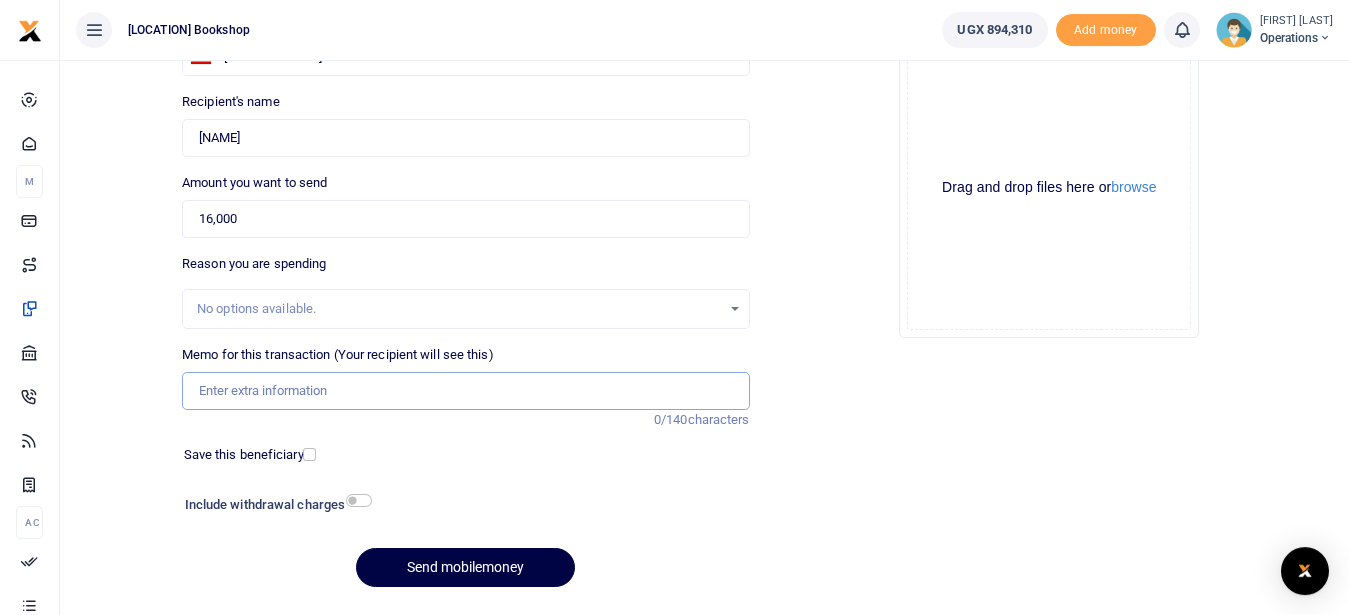 click on "Memo for this transaction (Your recipient will see this)" at bounding box center (465, 391) 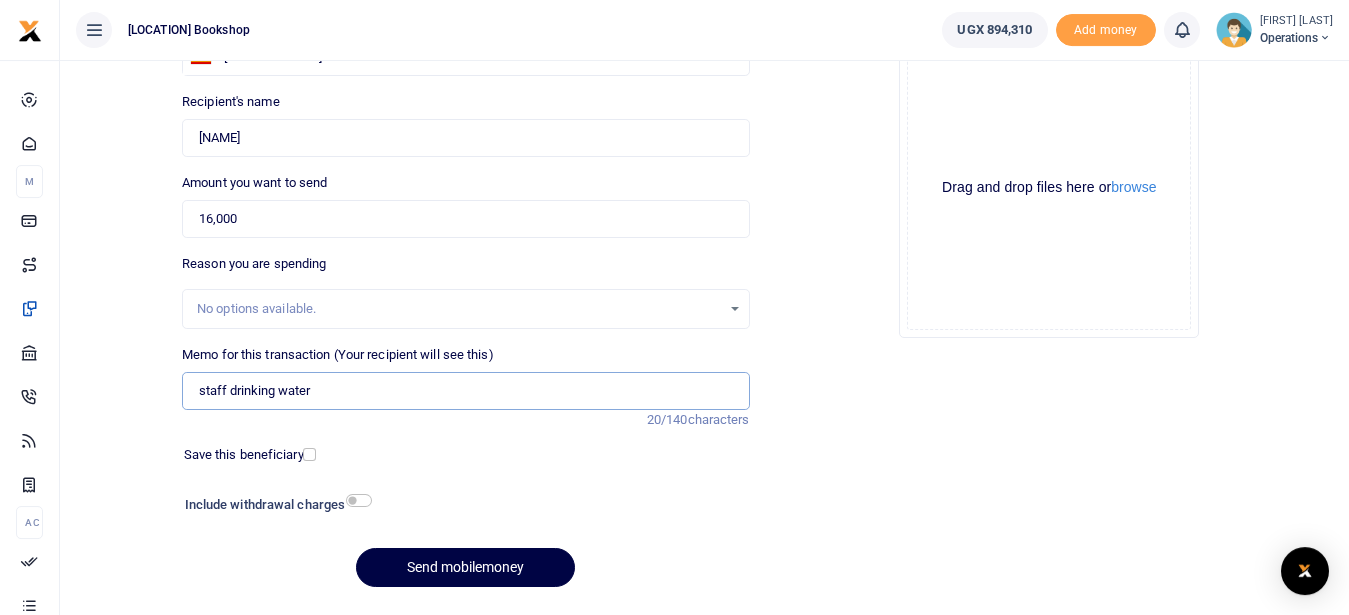 type on "staff drinking water" 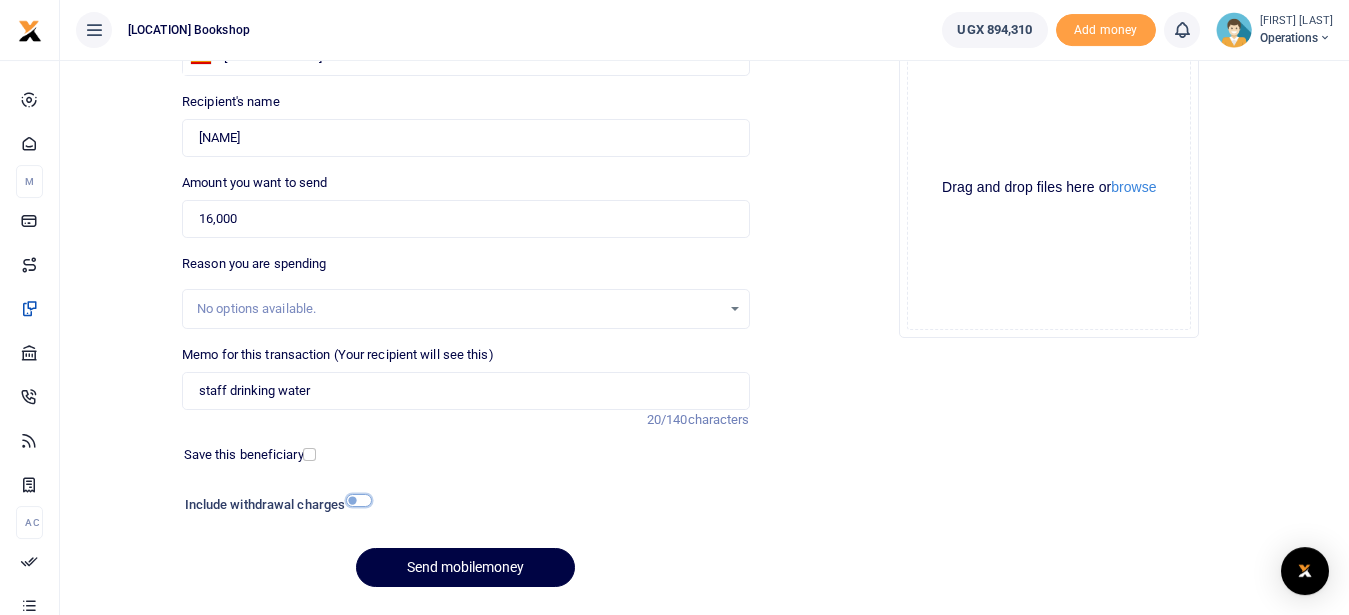click at bounding box center (359, 500) 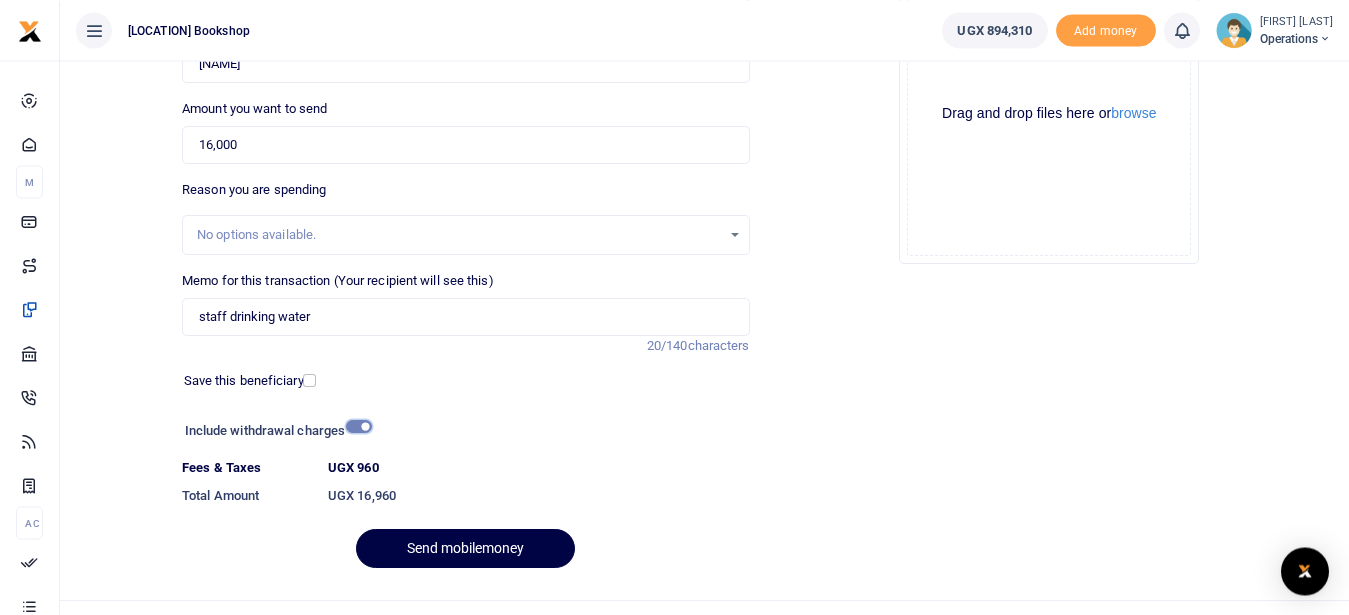 scroll, scrollTop: 272, scrollLeft: 0, axis: vertical 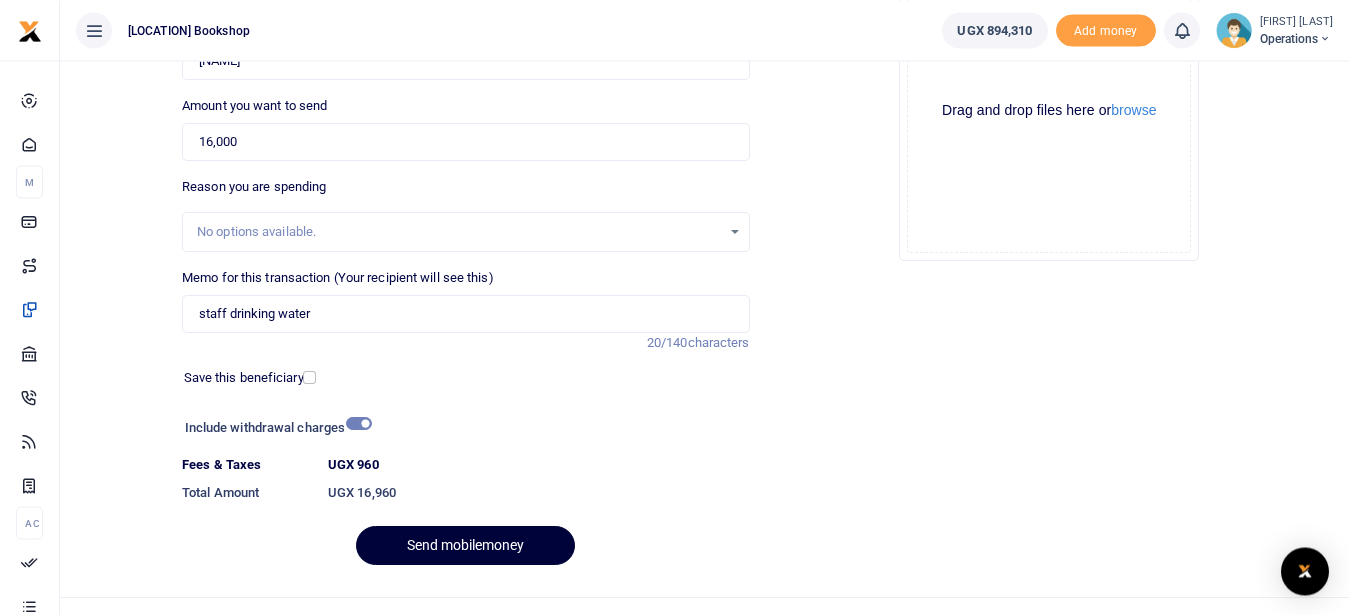 click on "Send mobilemoney" at bounding box center [465, 545] 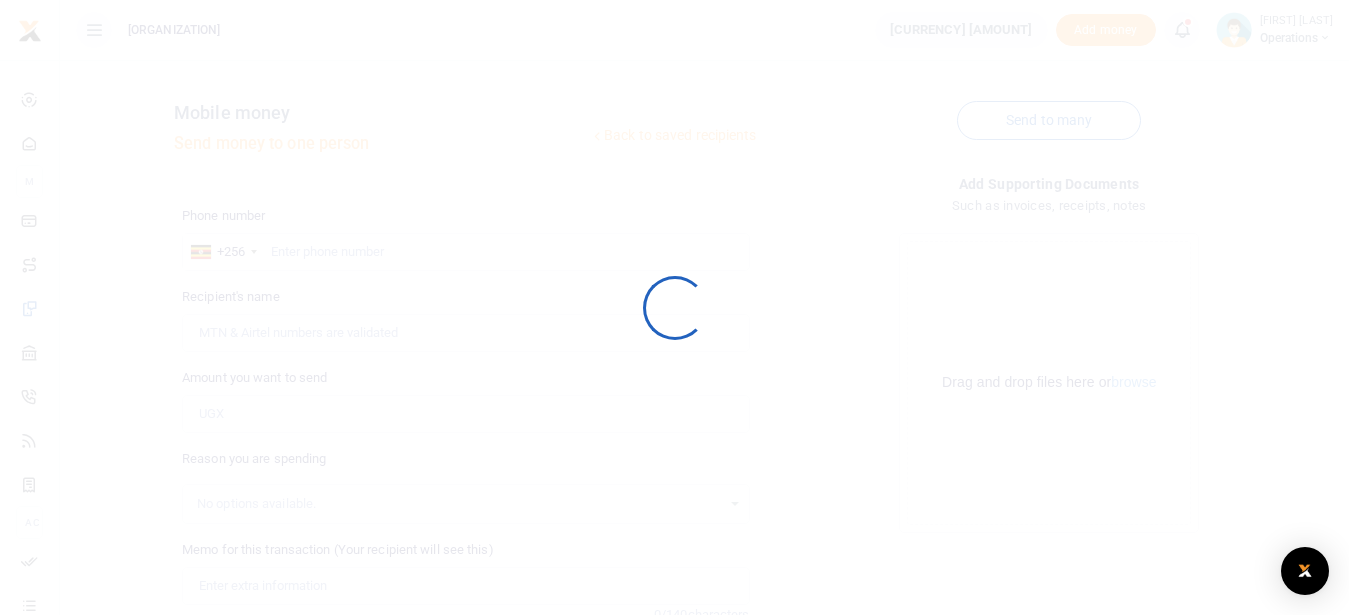 scroll, scrollTop: 0, scrollLeft: 0, axis: both 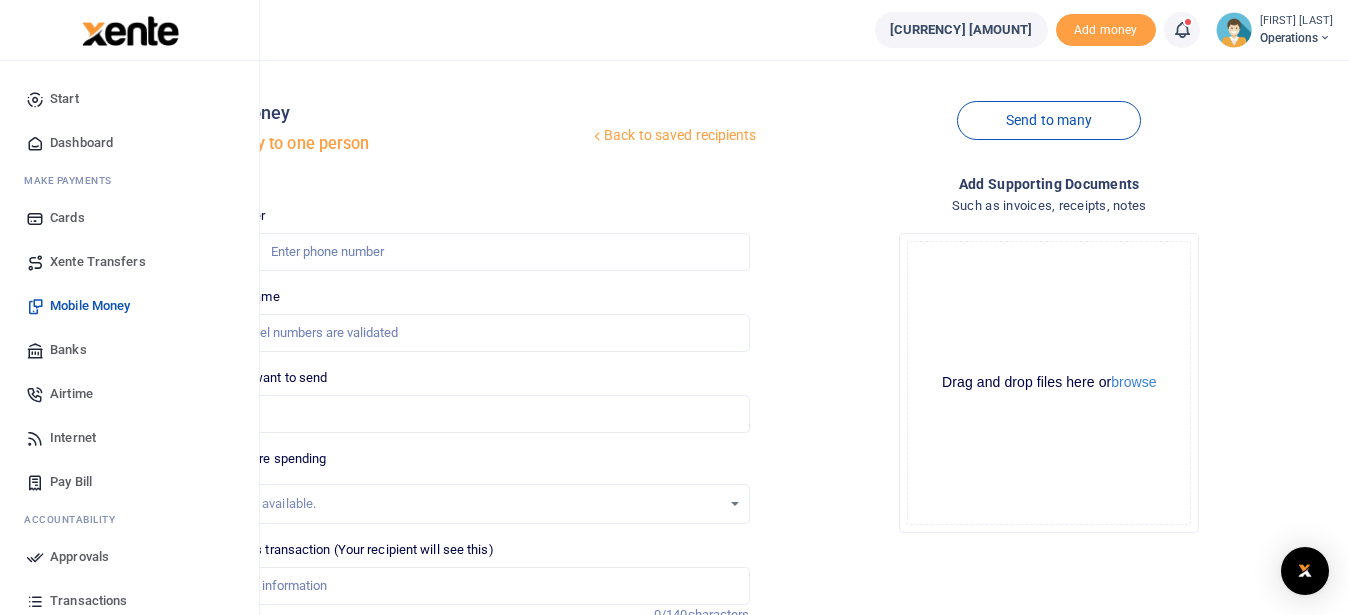 click on "Dashboard" at bounding box center [81, 143] 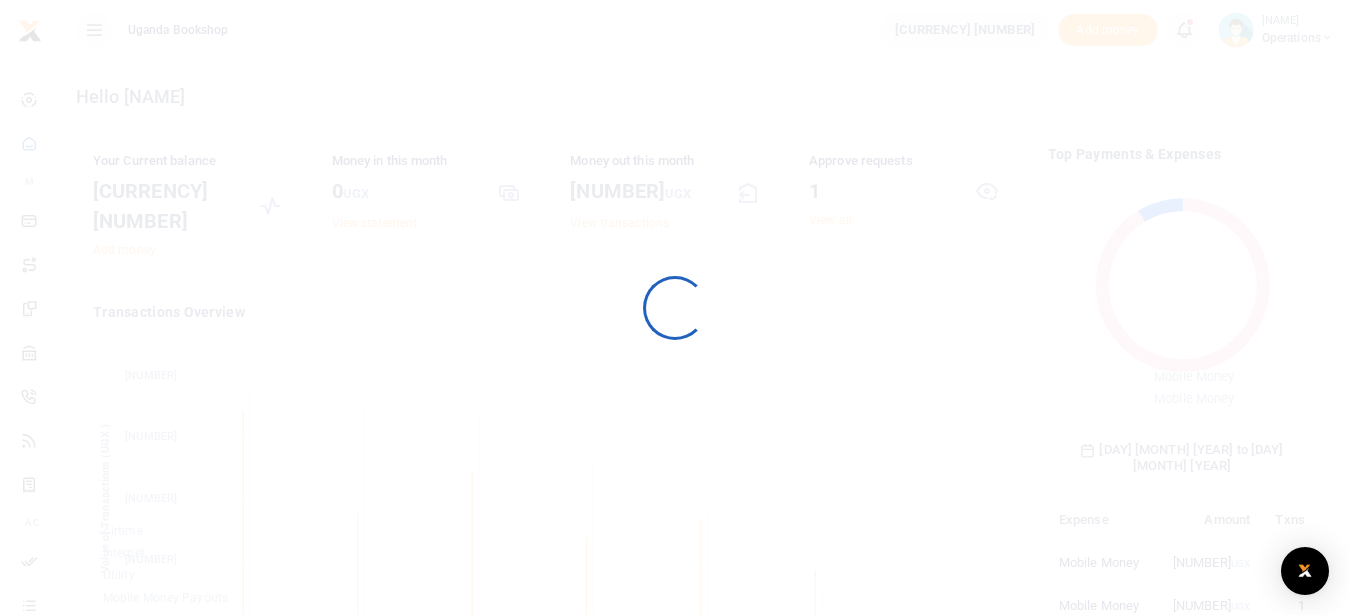 scroll, scrollTop: 0, scrollLeft: 0, axis: both 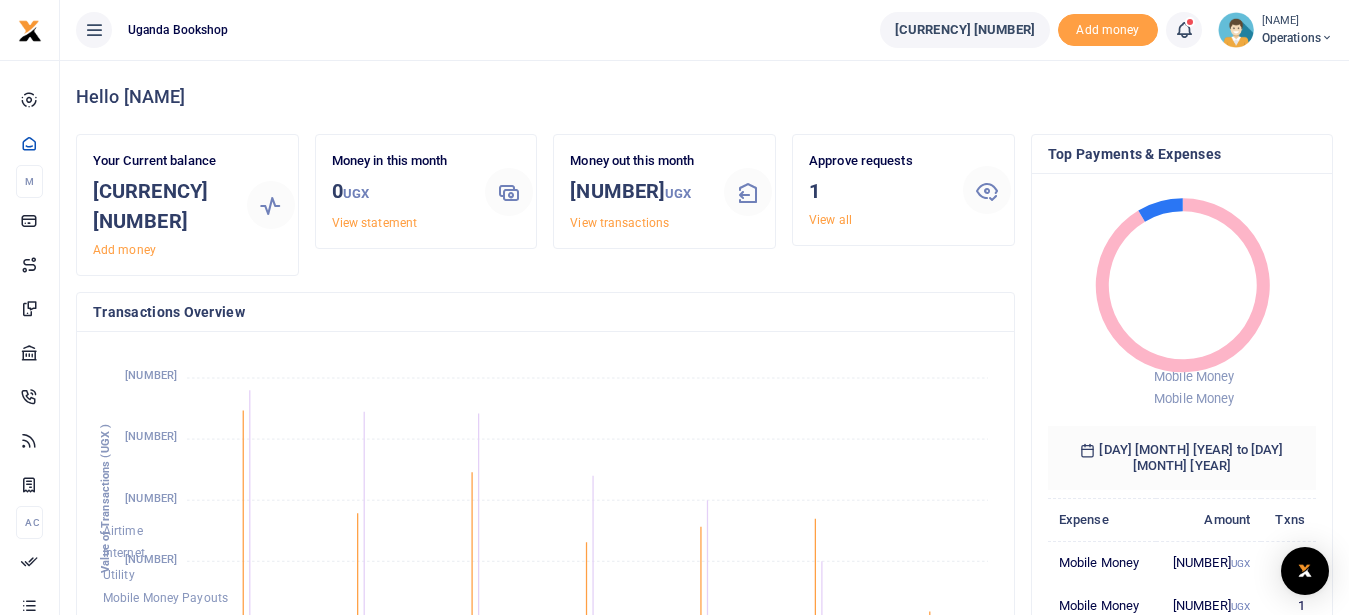 click on "Approve requests
1
View all" at bounding box center (162, 205) 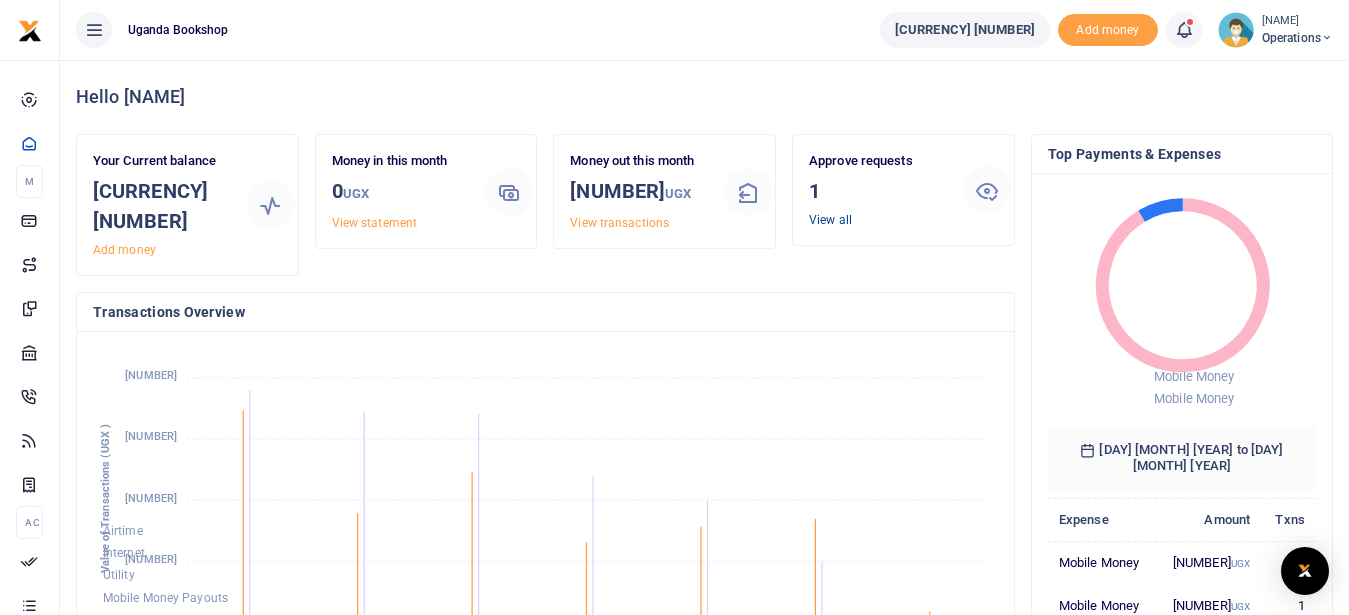click on "View all" at bounding box center (830, 220) 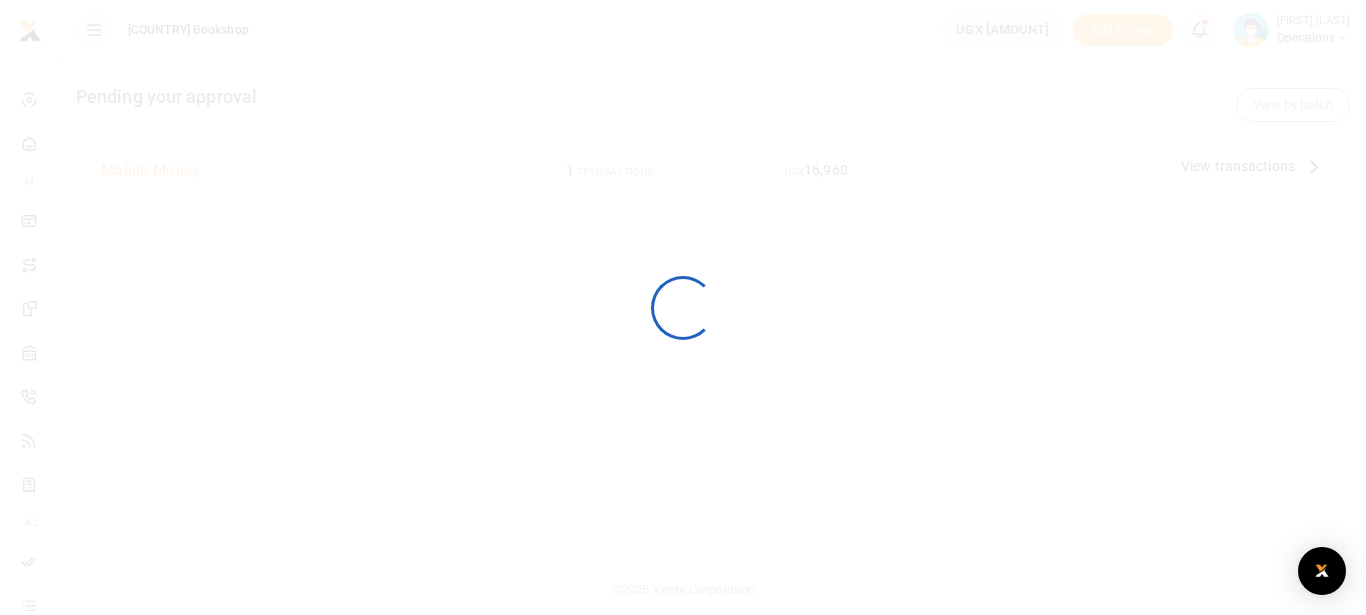 scroll, scrollTop: 0, scrollLeft: 0, axis: both 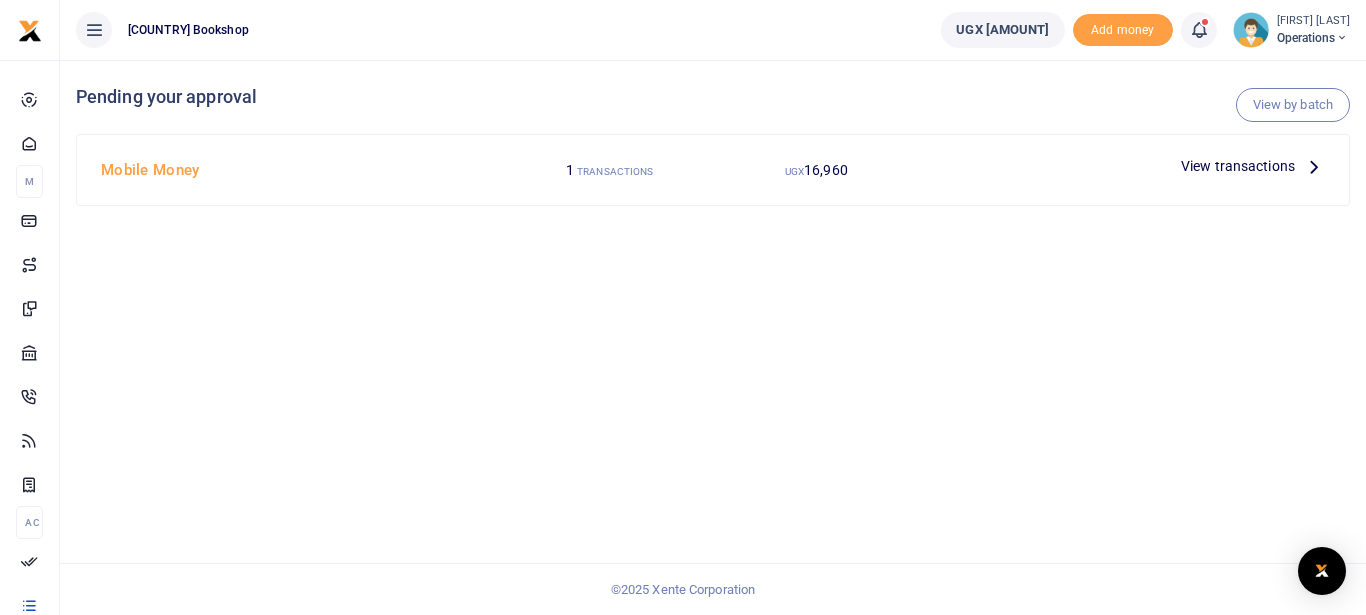 click at bounding box center [1314, 166] 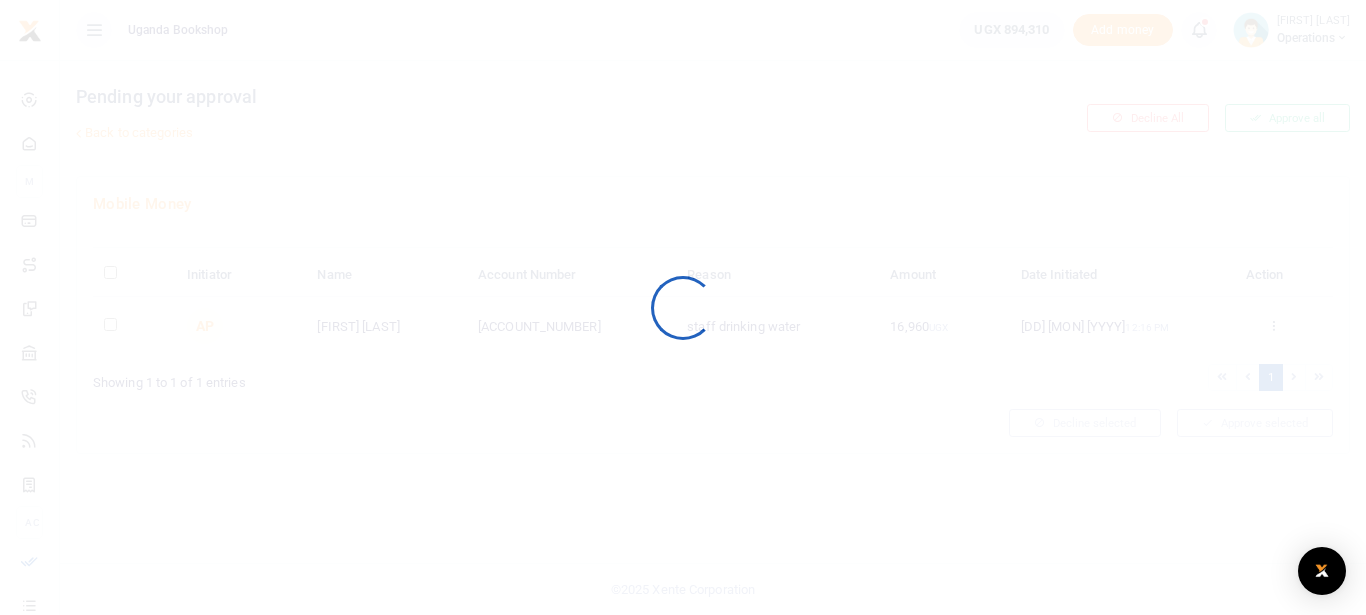 scroll, scrollTop: 0, scrollLeft: 0, axis: both 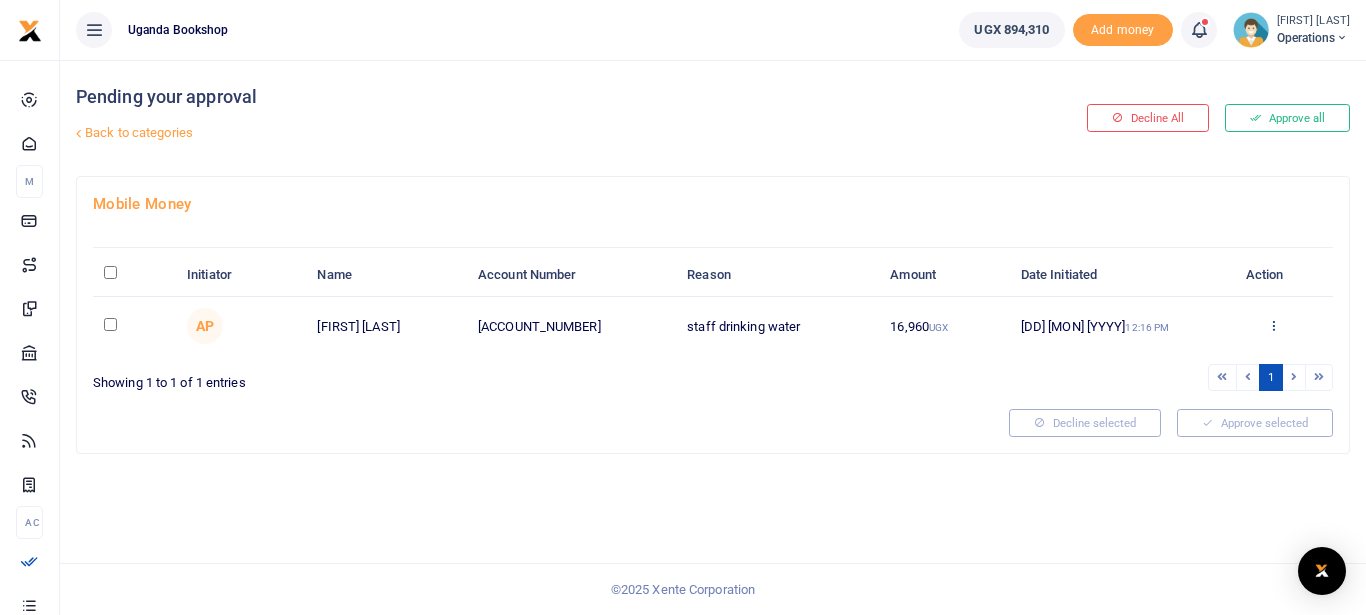click at bounding box center [1273, 325] 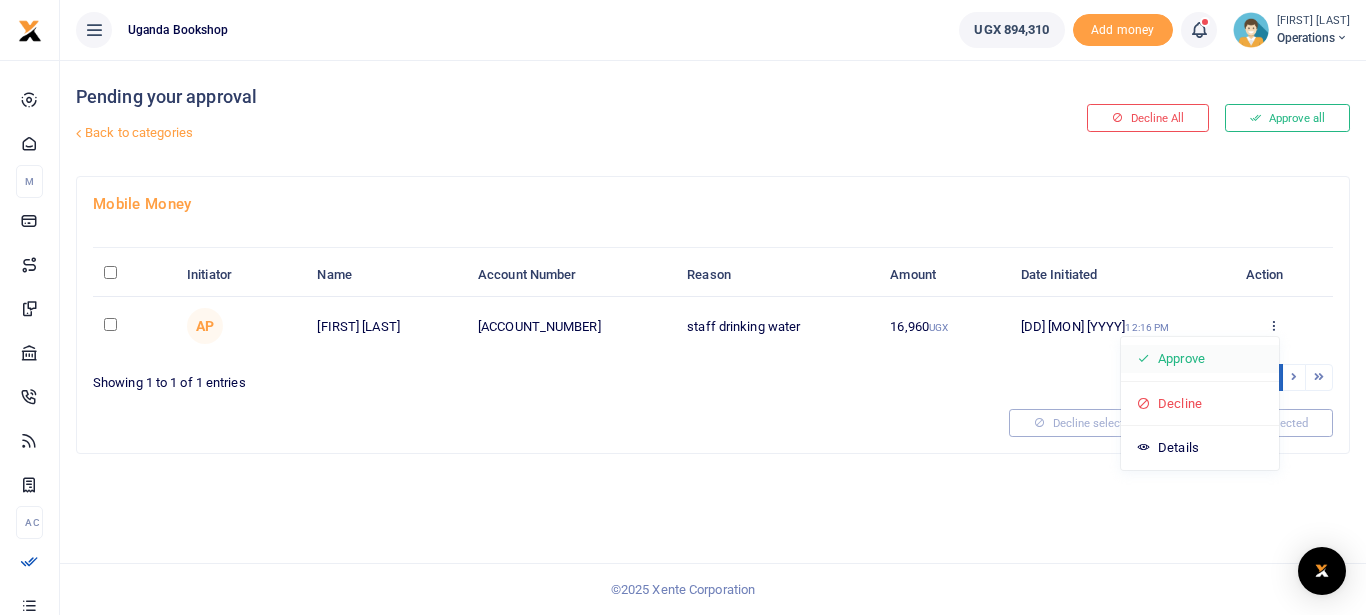 click on "Approve" at bounding box center (1200, 359) 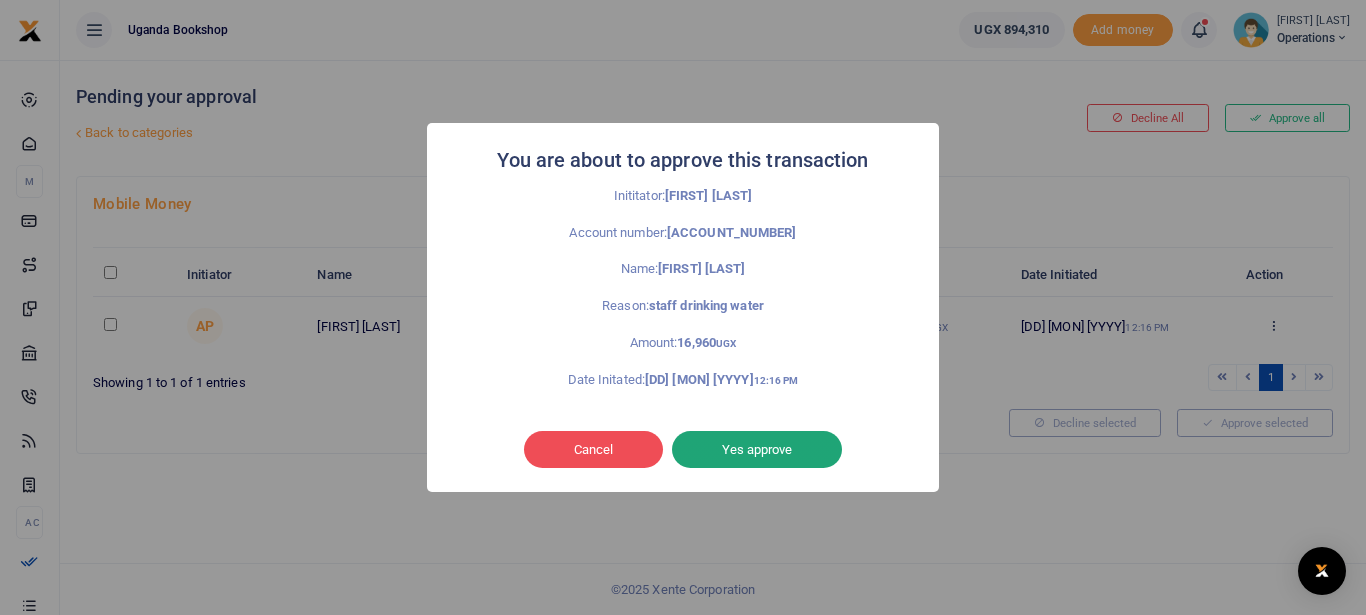 click on "Yes approve" at bounding box center [757, 450] 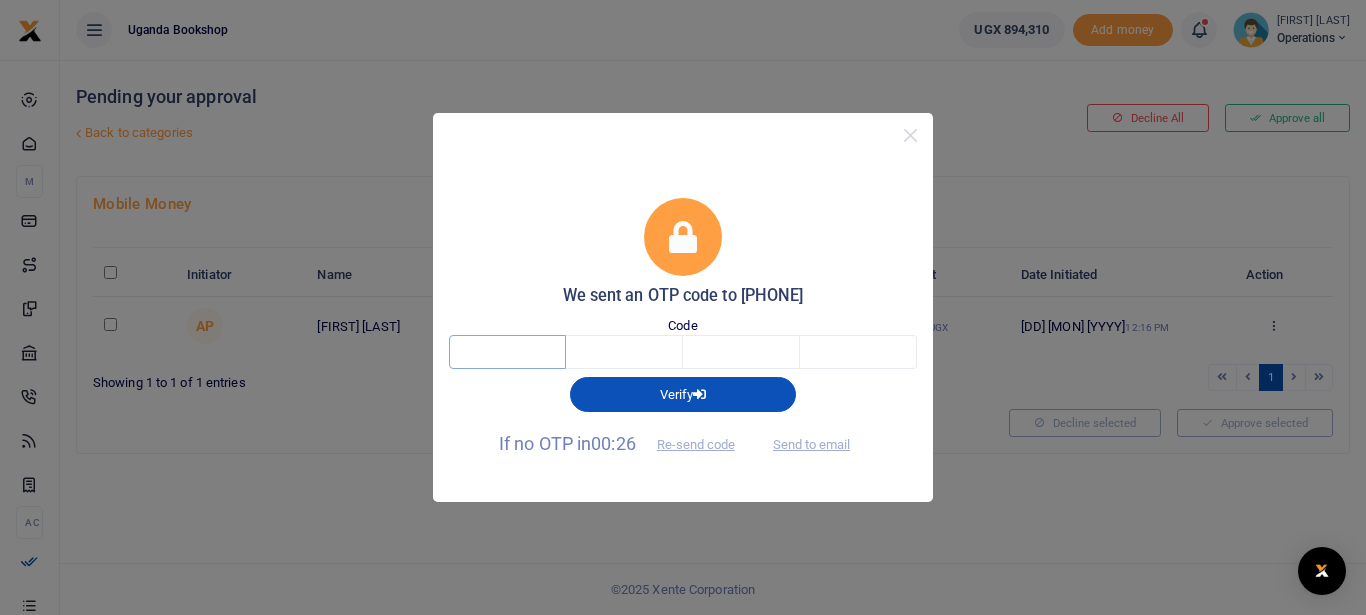 click at bounding box center (507, 352) 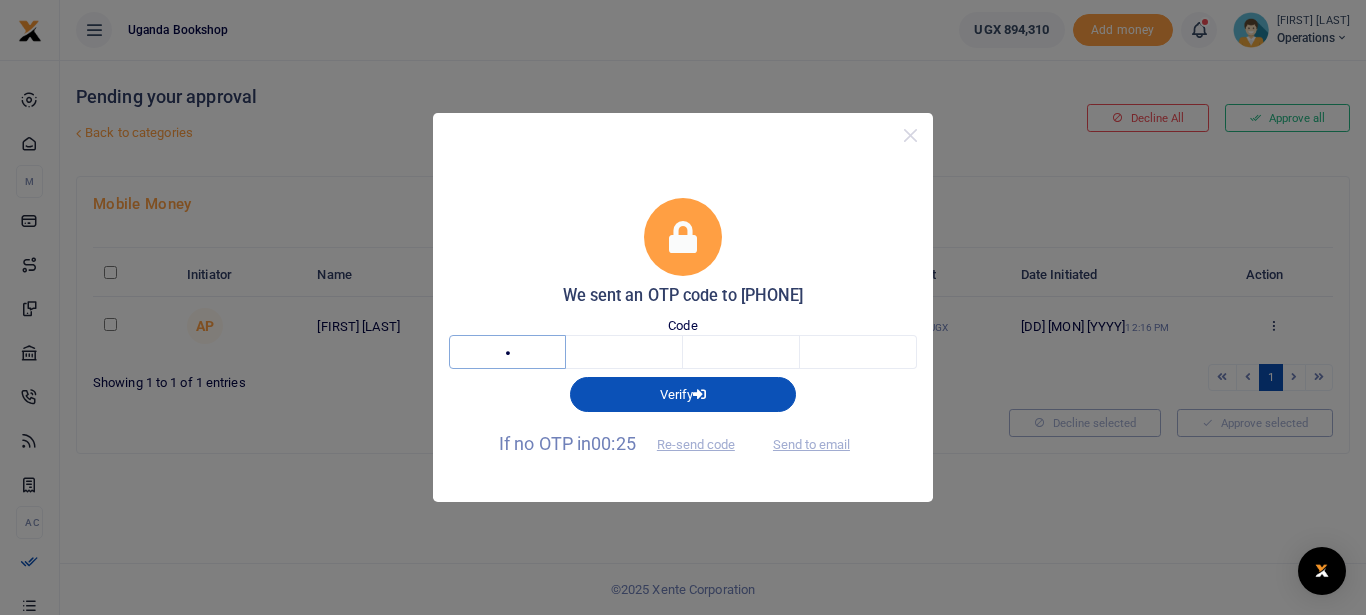 type on "6" 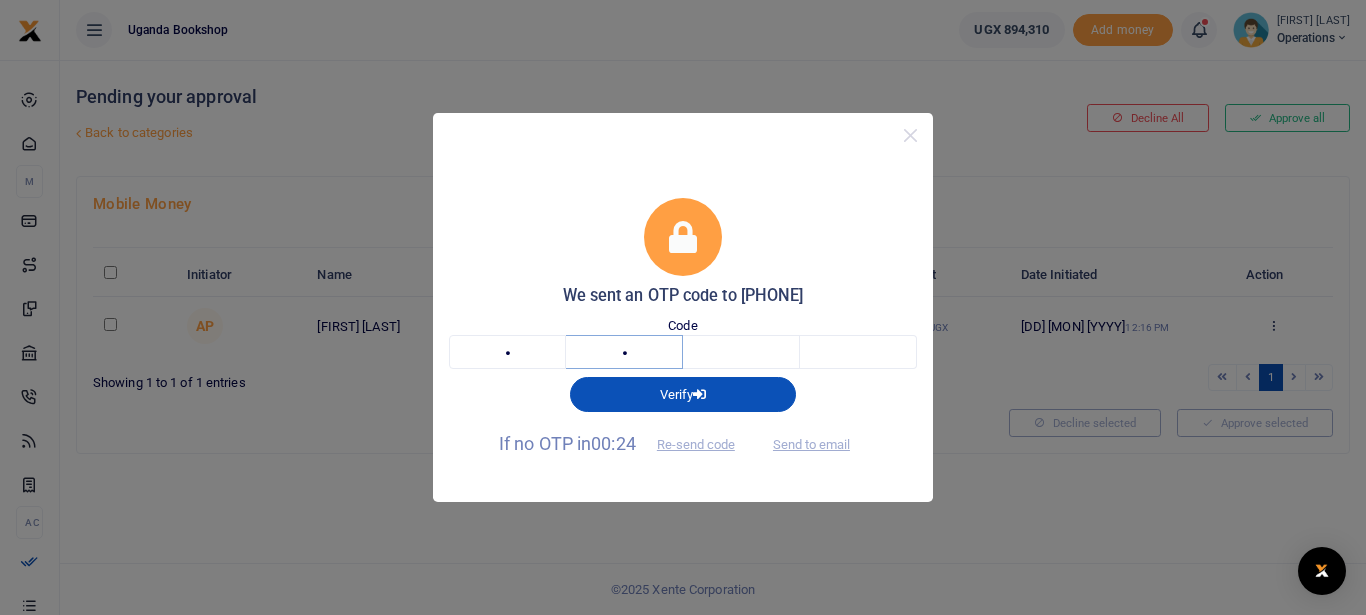 type on "0" 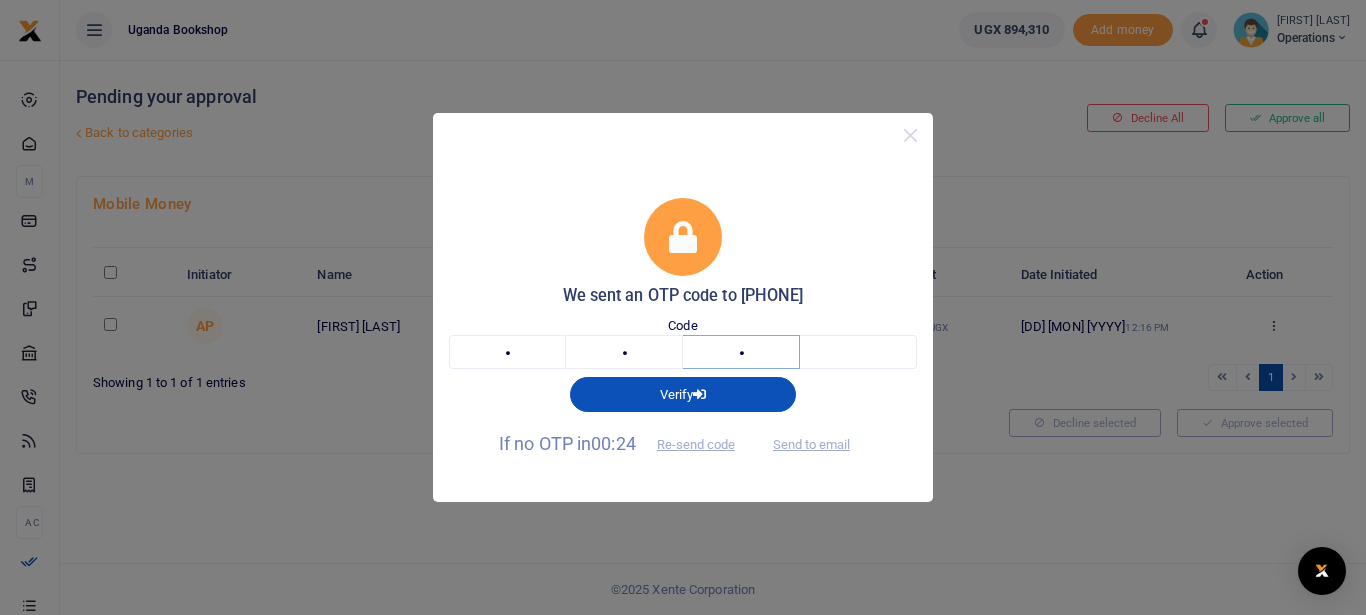 type on "6" 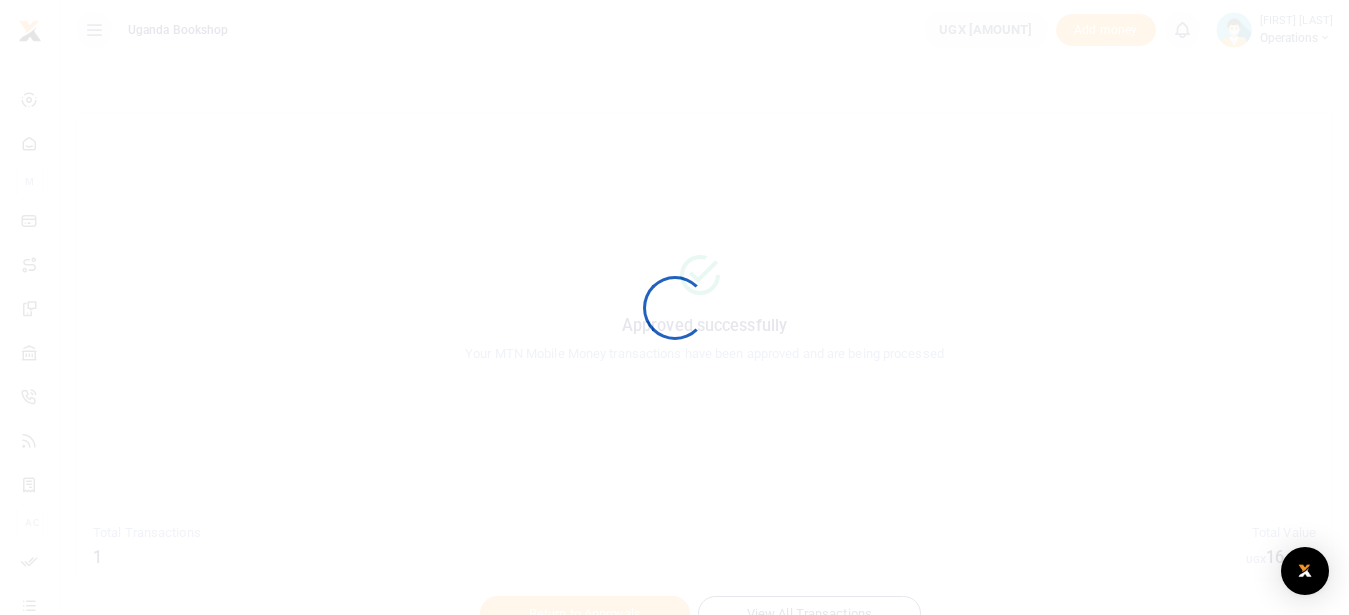 scroll, scrollTop: 0, scrollLeft: 0, axis: both 